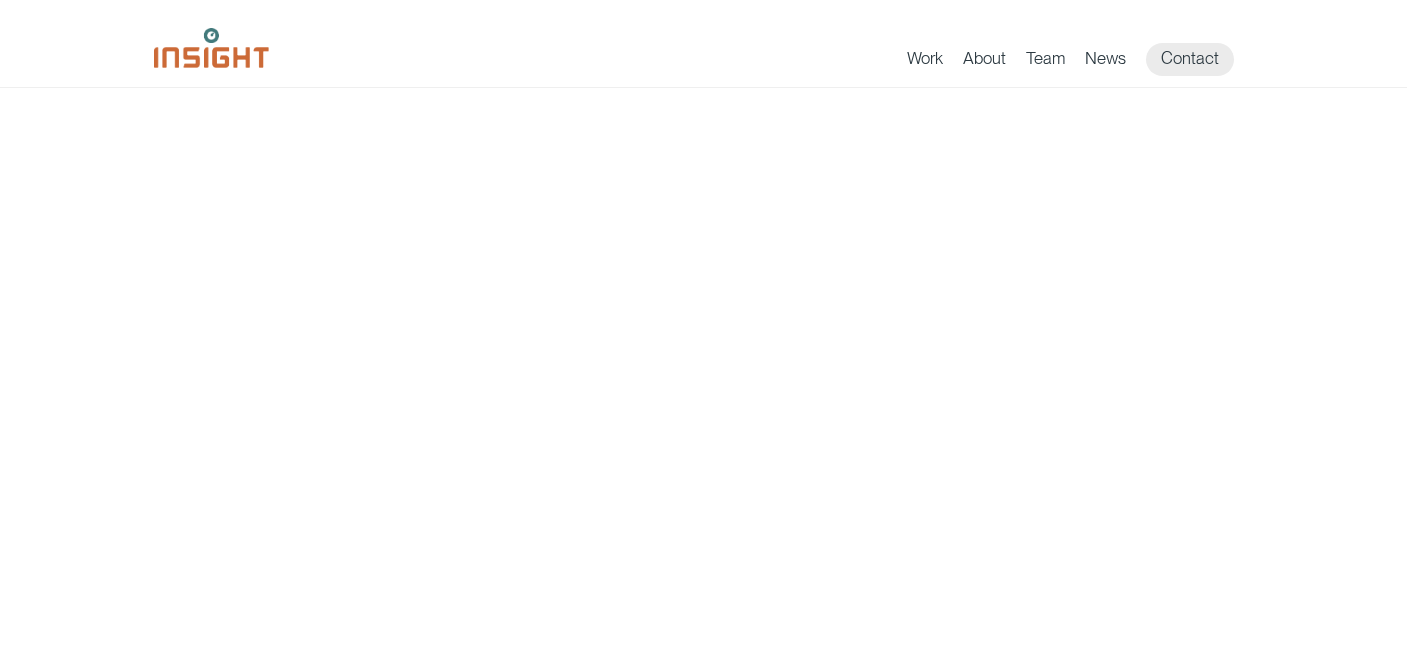 scroll, scrollTop: 0, scrollLeft: 0, axis: both 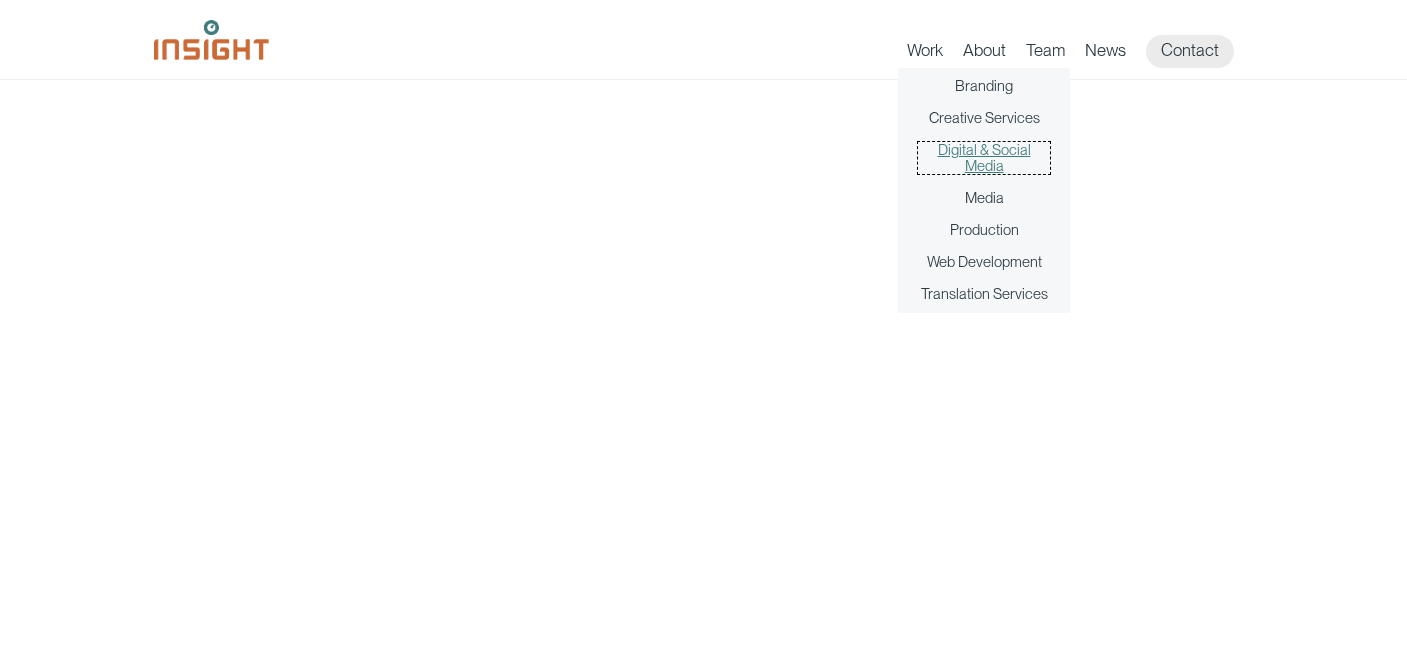 click on "Digital & Social Media" at bounding box center [984, 158] 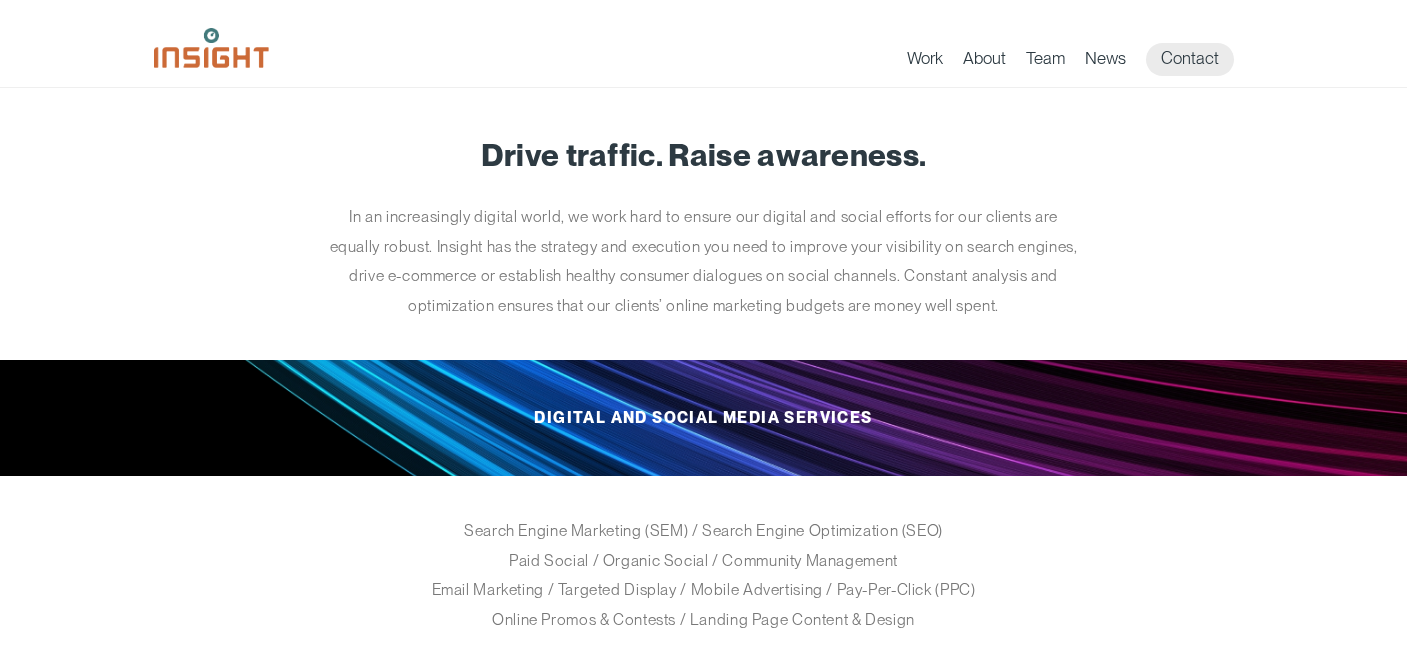 scroll, scrollTop: 0, scrollLeft: 0, axis: both 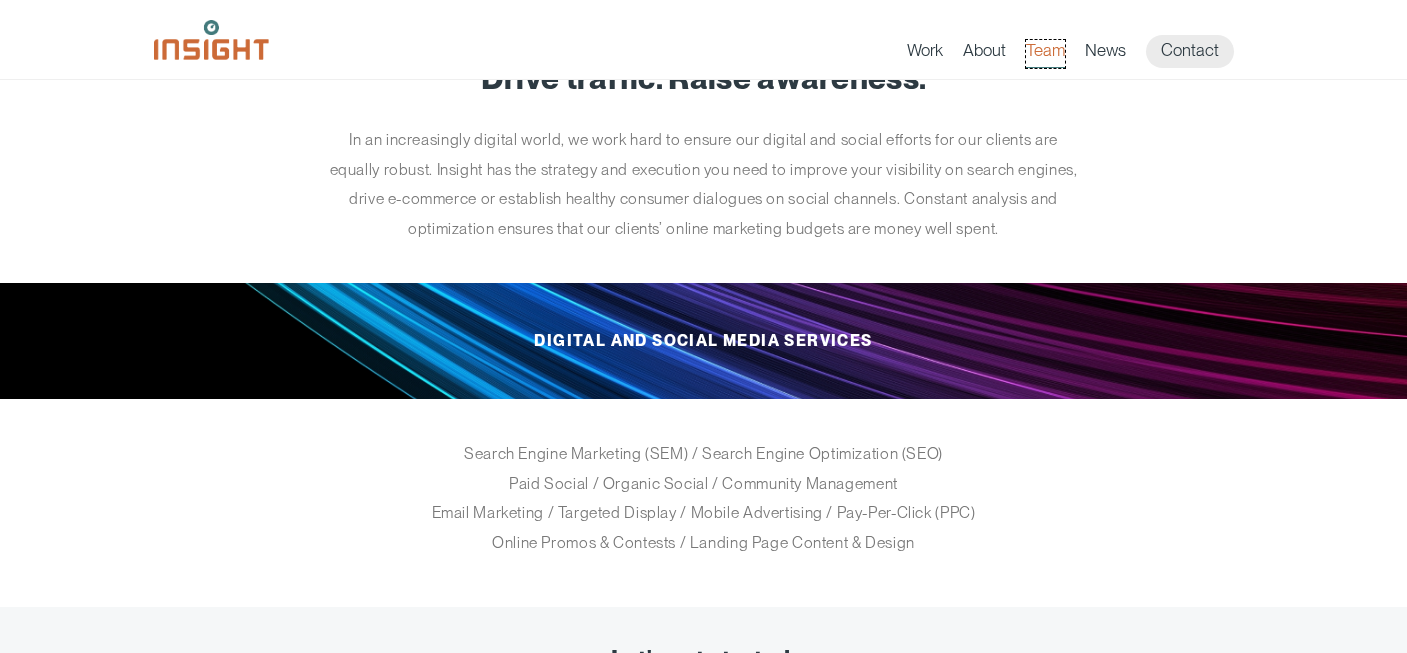 click on "Team" at bounding box center [1045, 54] 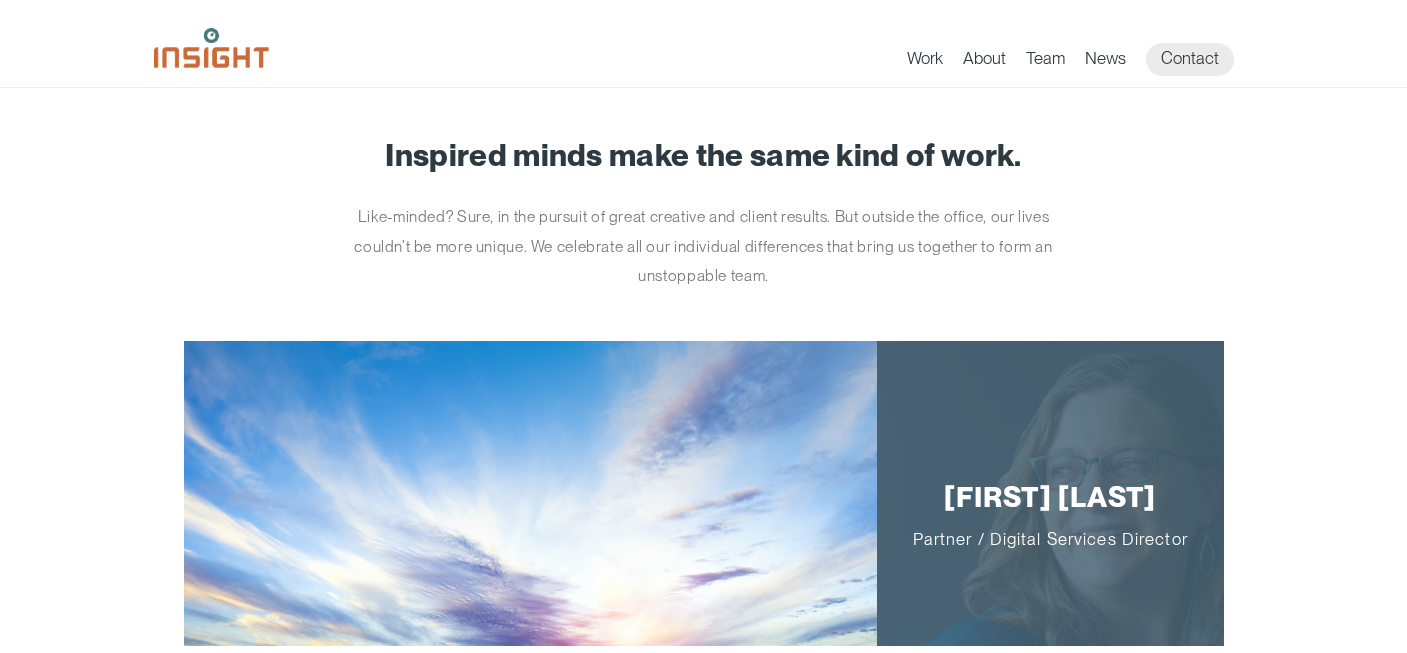scroll, scrollTop: 0, scrollLeft: 0, axis: both 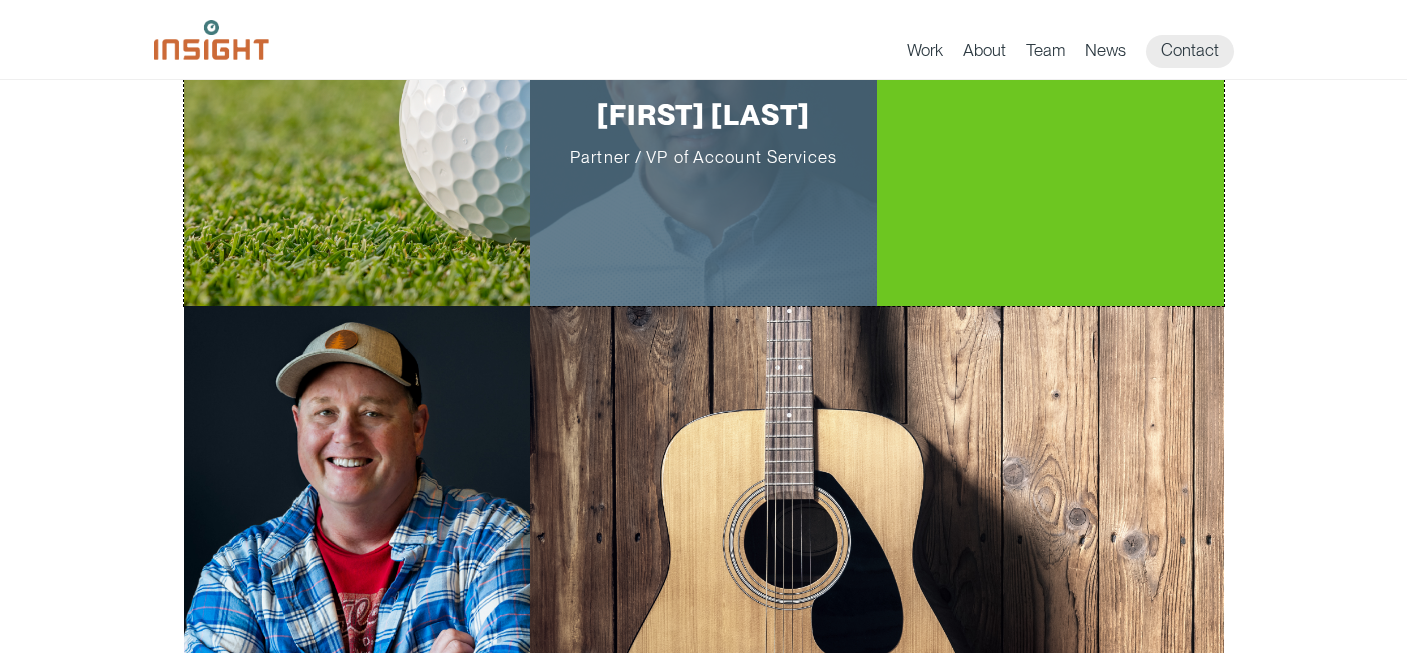 click on "Roger Nolan Partner / VP of Account Services" at bounding box center [703, 133] 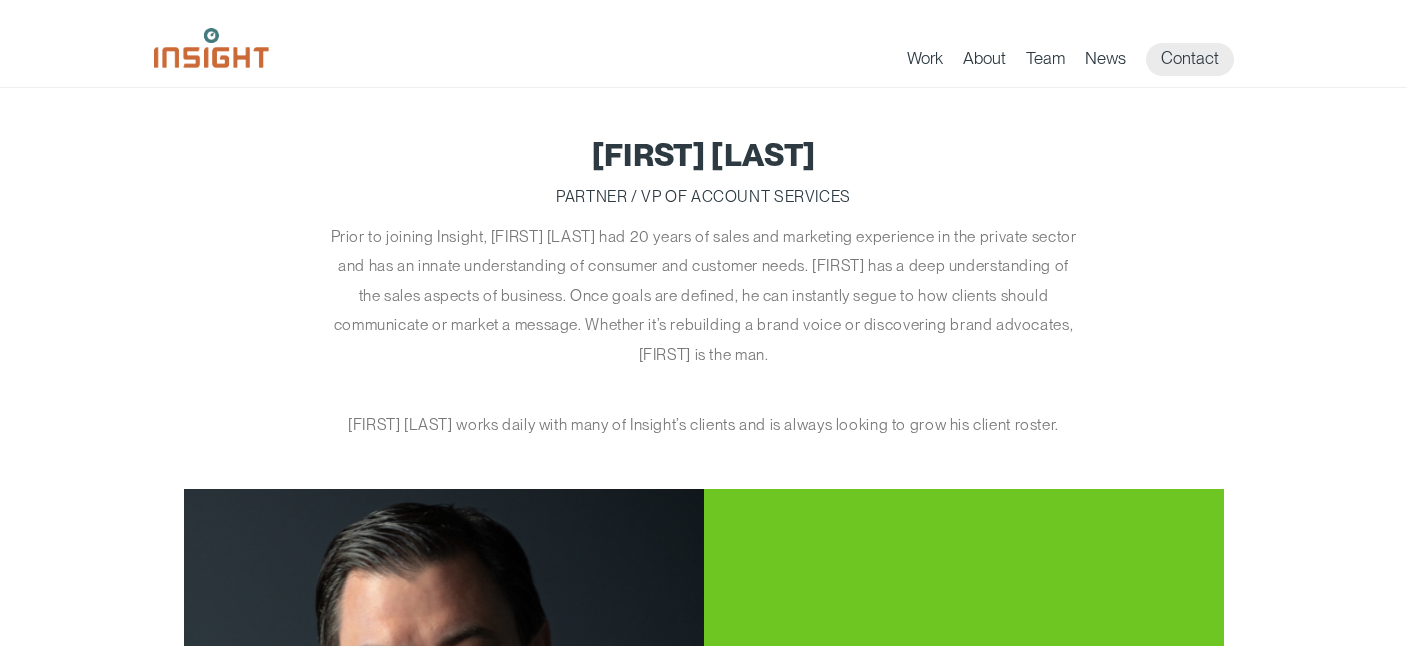 scroll, scrollTop: 0, scrollLeft: 0, axis: both 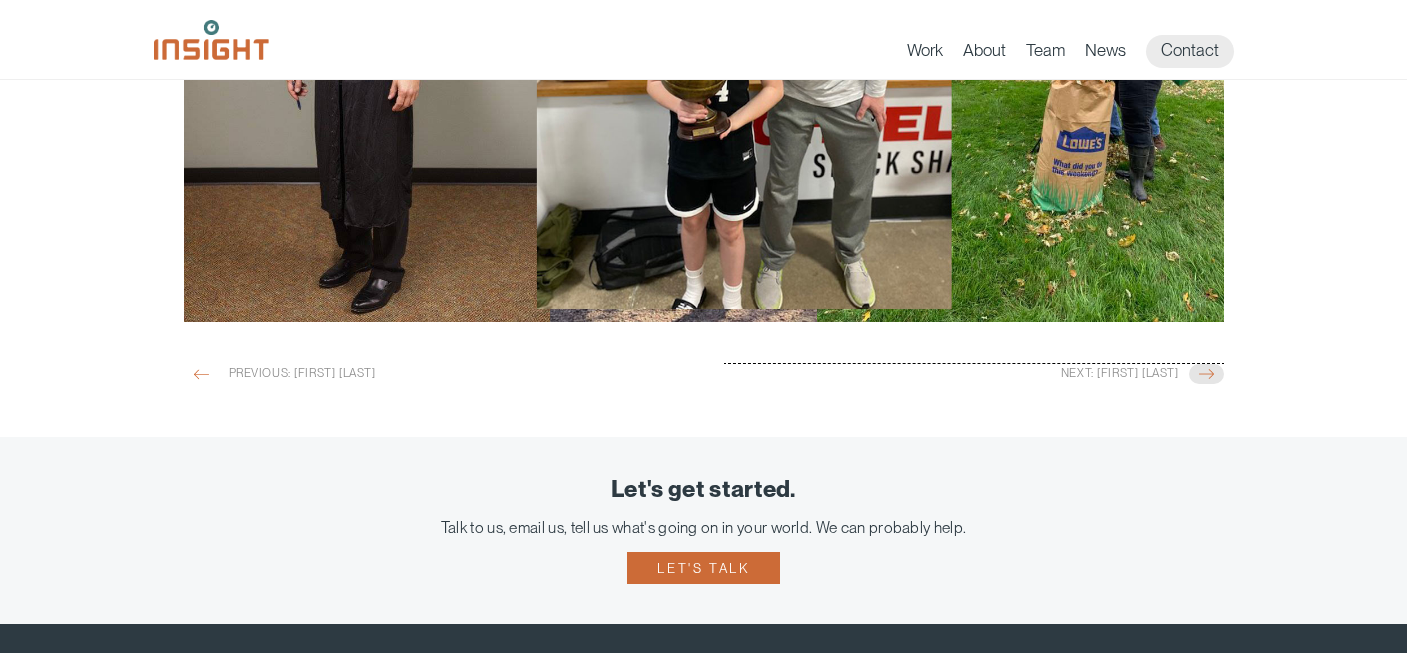 click on "Next: [FIRST] [LAST]" at bounding box center [956, 376] 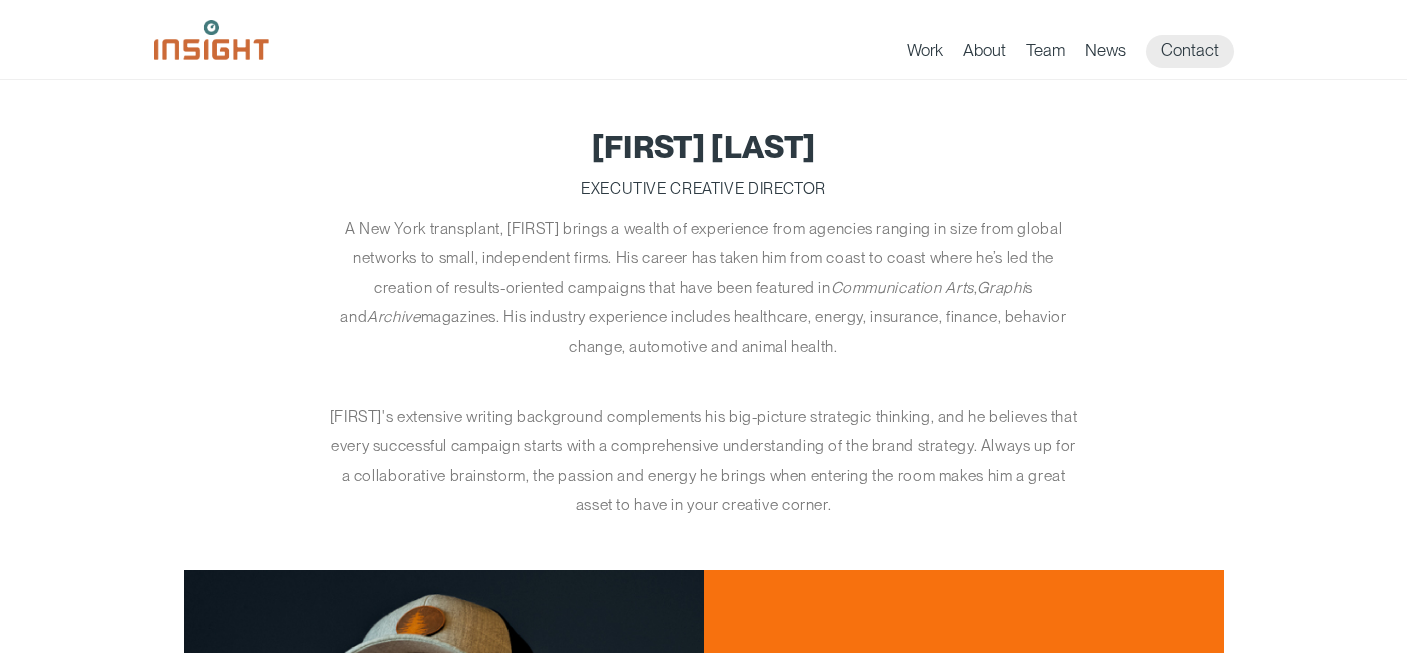 scroll, scrollTop: 0, scrollLeft: 0, axis: both 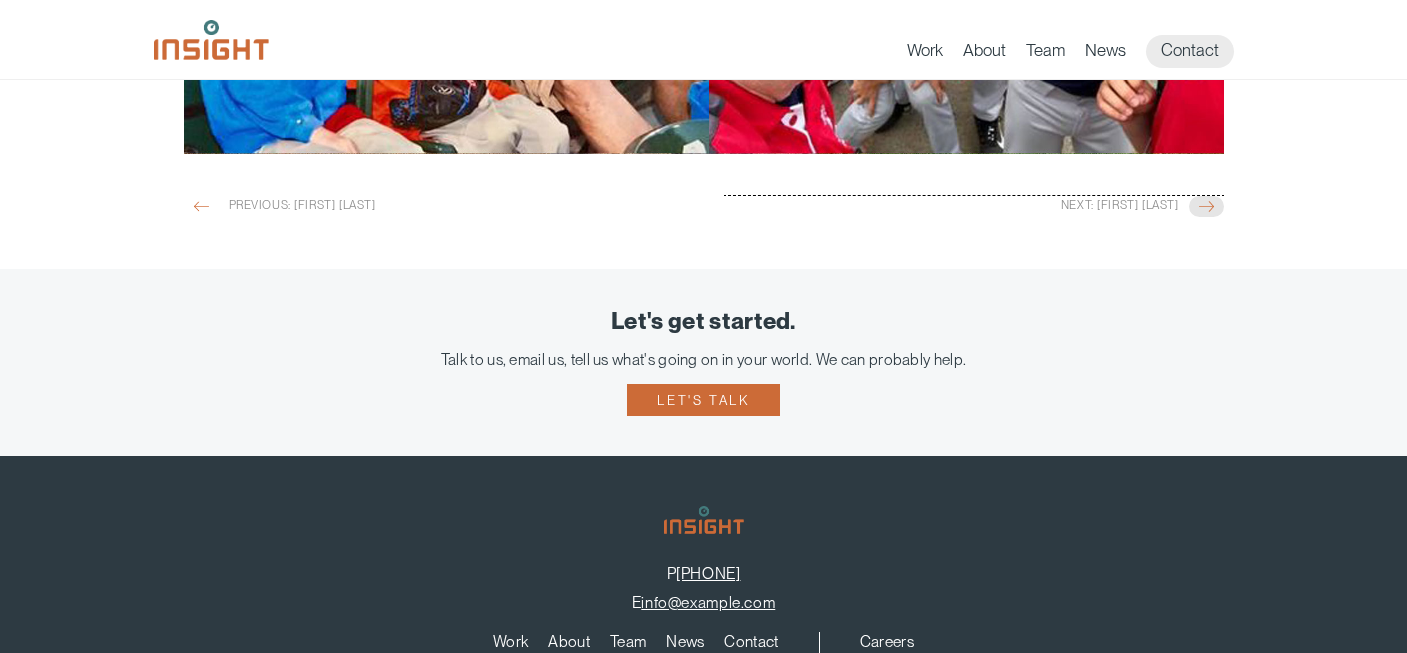 click on "Next: James Strange" at bounding box center (956, 208) 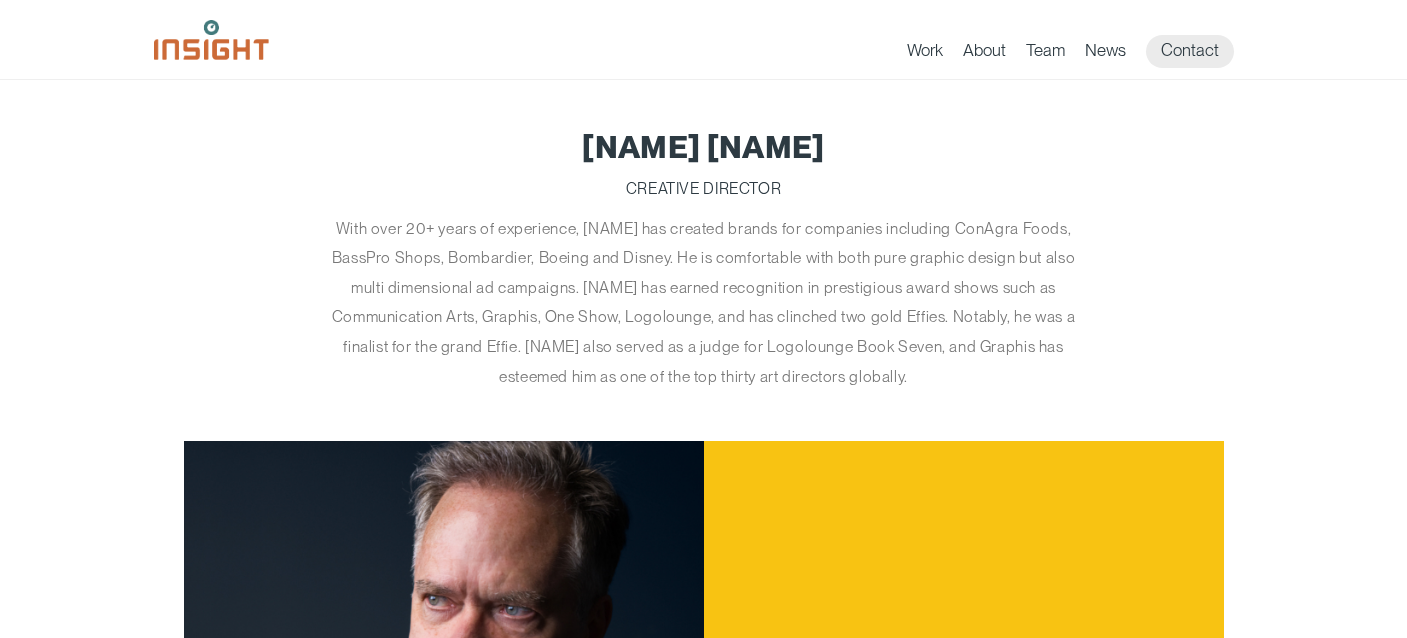 click on "Creative Director" at bounding box center [704, 189] 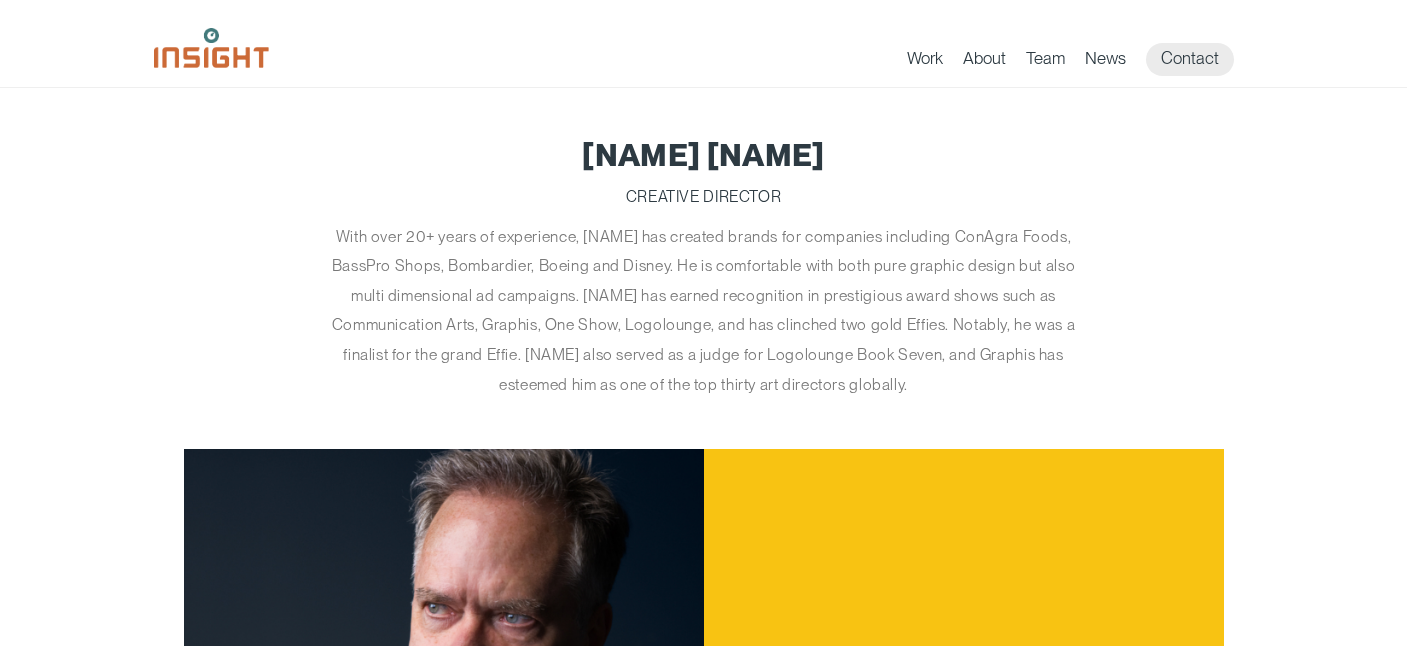 scroll, scrollTop: 0, scrollLeft: 0, axis: both 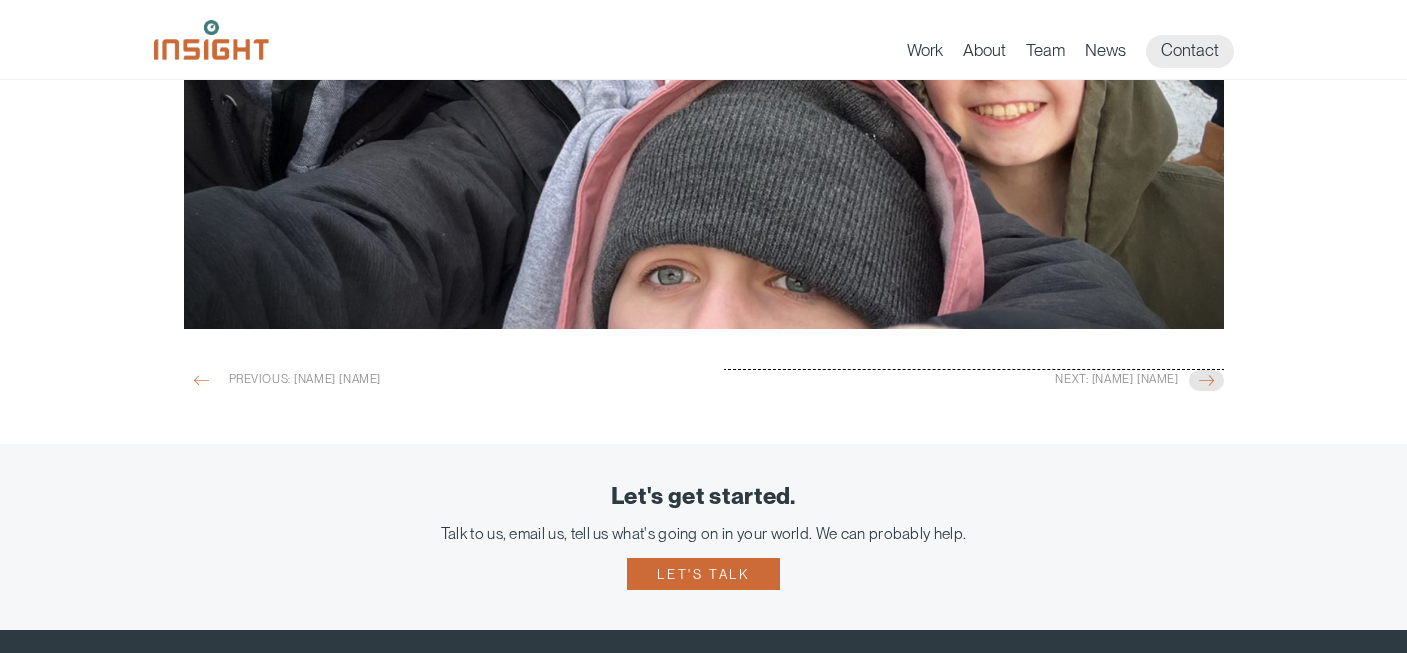 click on "Next: Gaye Grider" at bounding box center [956, 382] 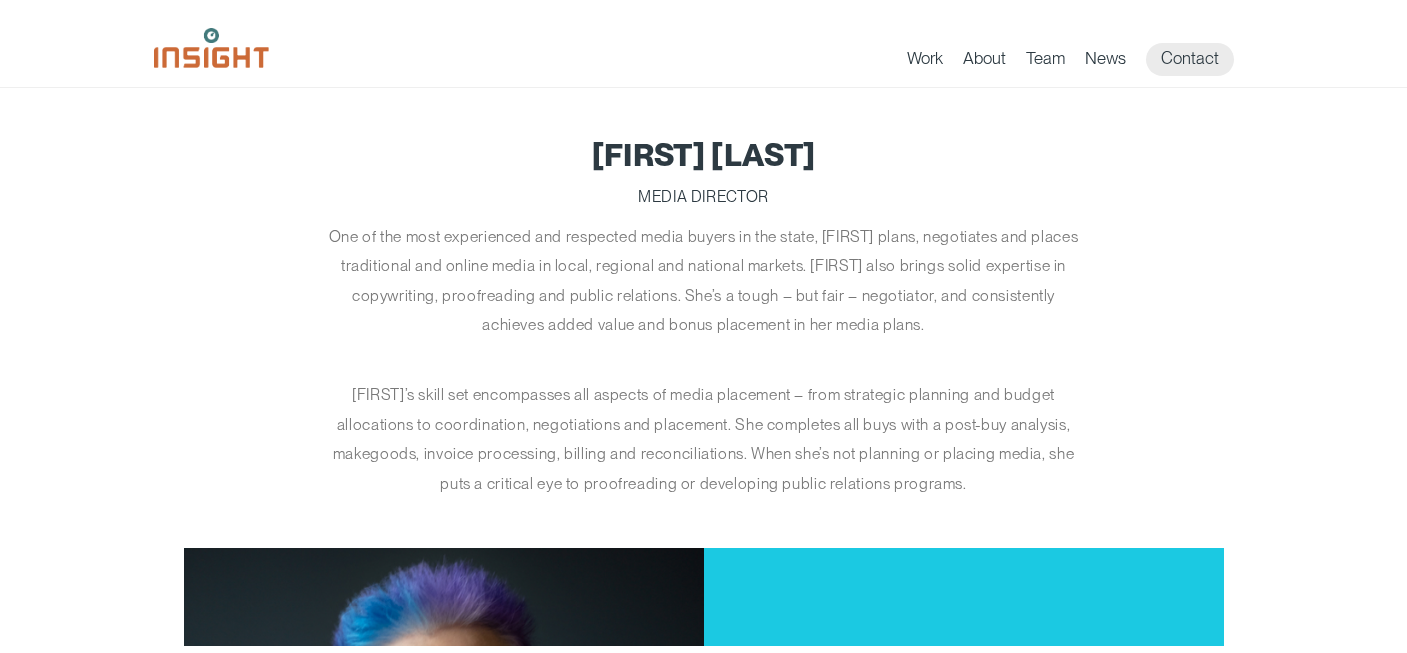 scroll, scrollTop: 0, scrollLeft: 0, axis: both 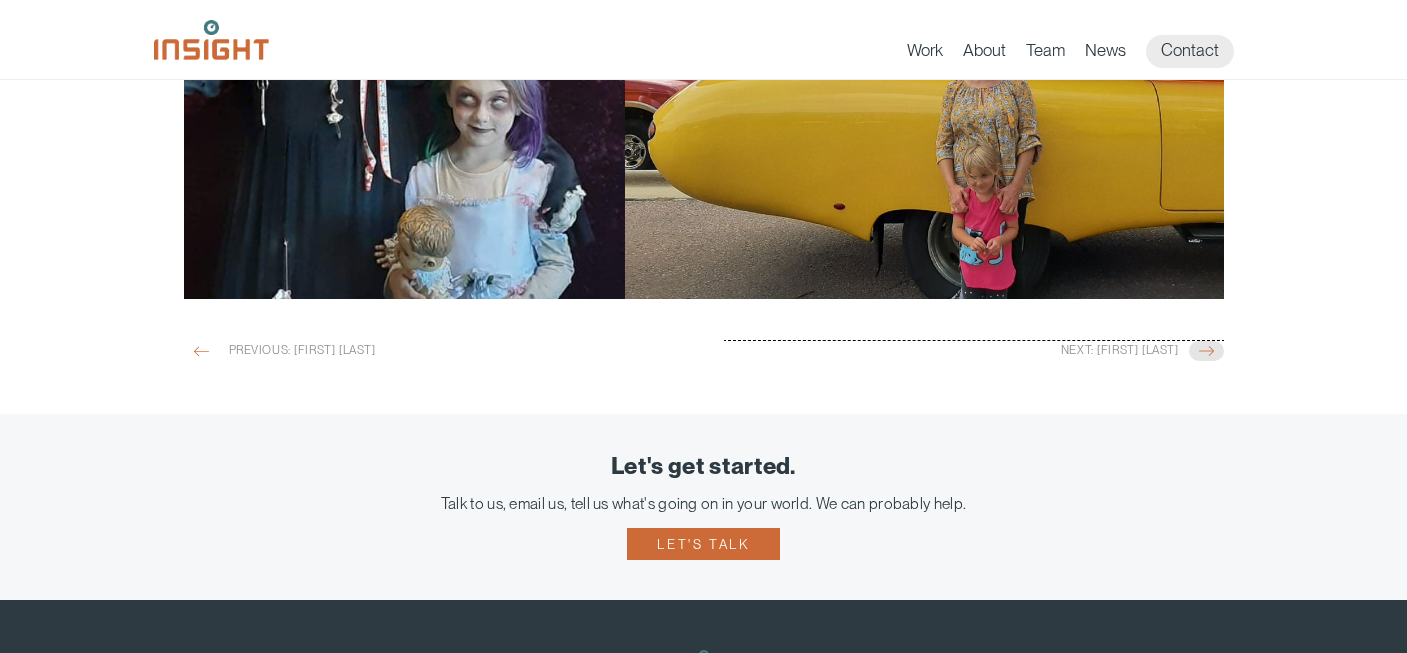 click on "Next: Stuart Little" at bounding box center [956, 353] 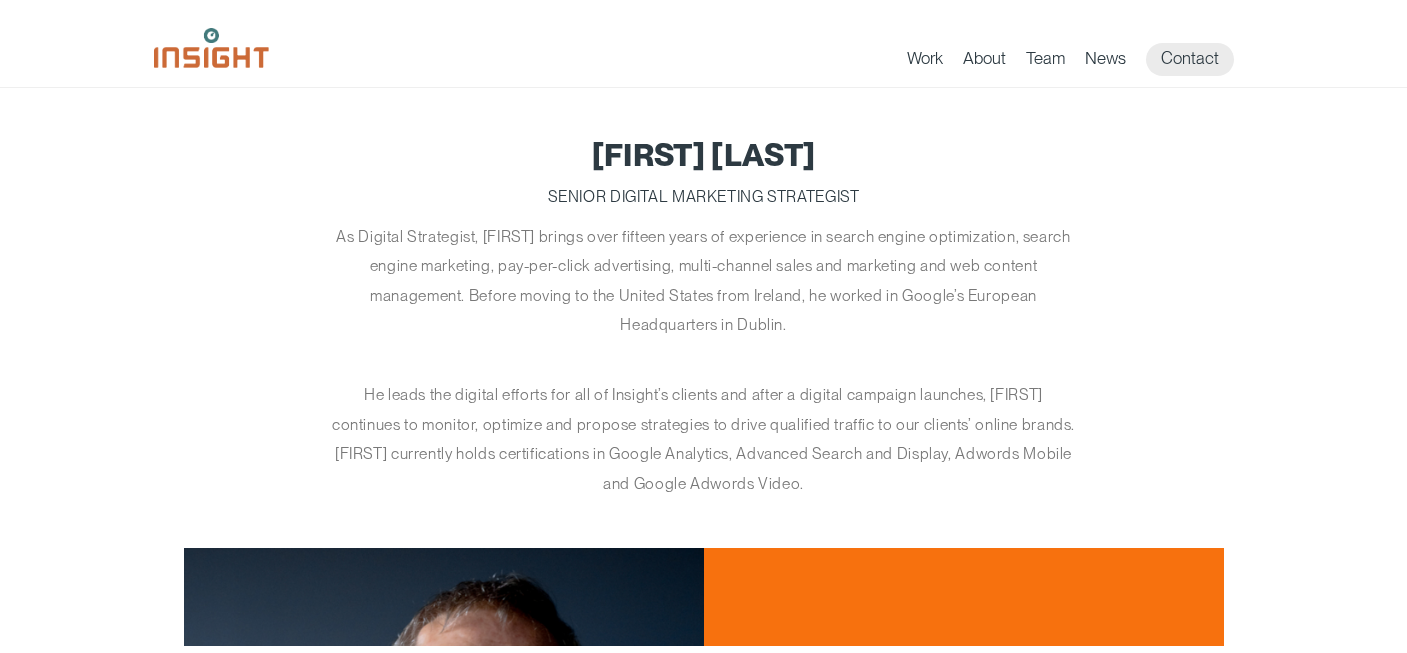 scroll, scrollTop: 0, scrollLeft: 0, axis: both 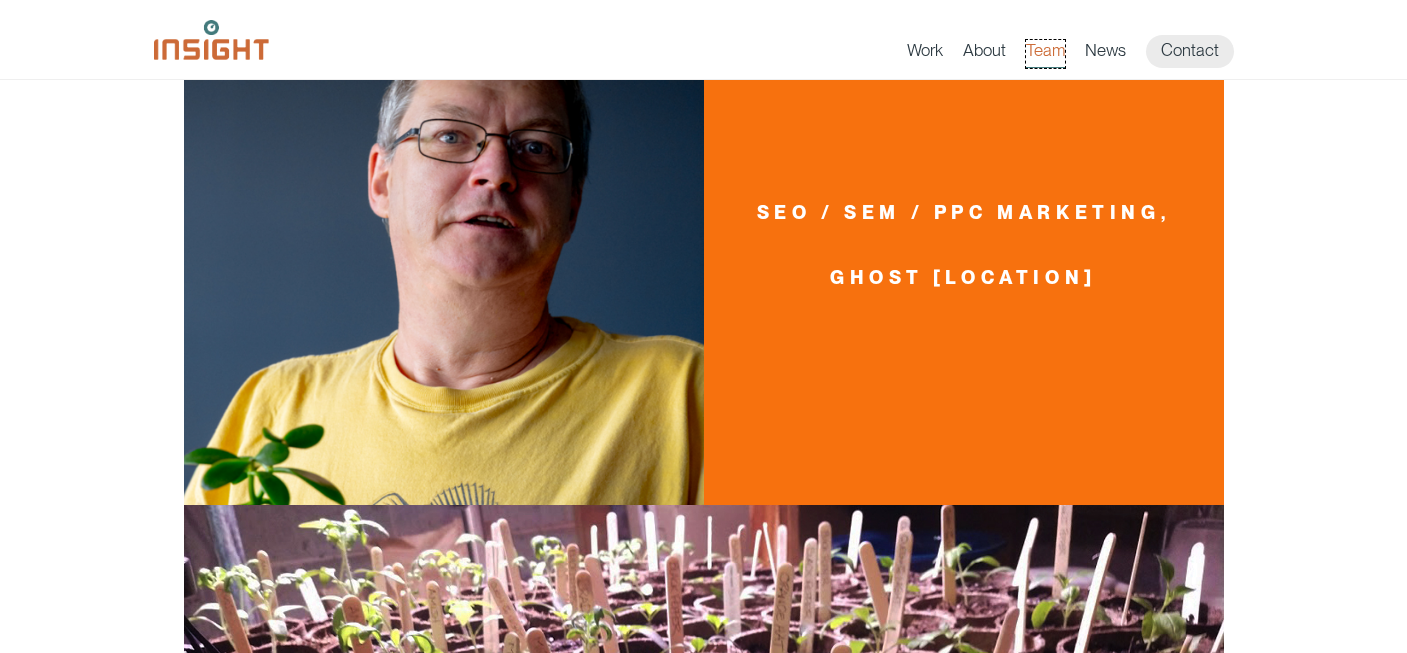 click on "Team" at bounding box center (1045, 54) 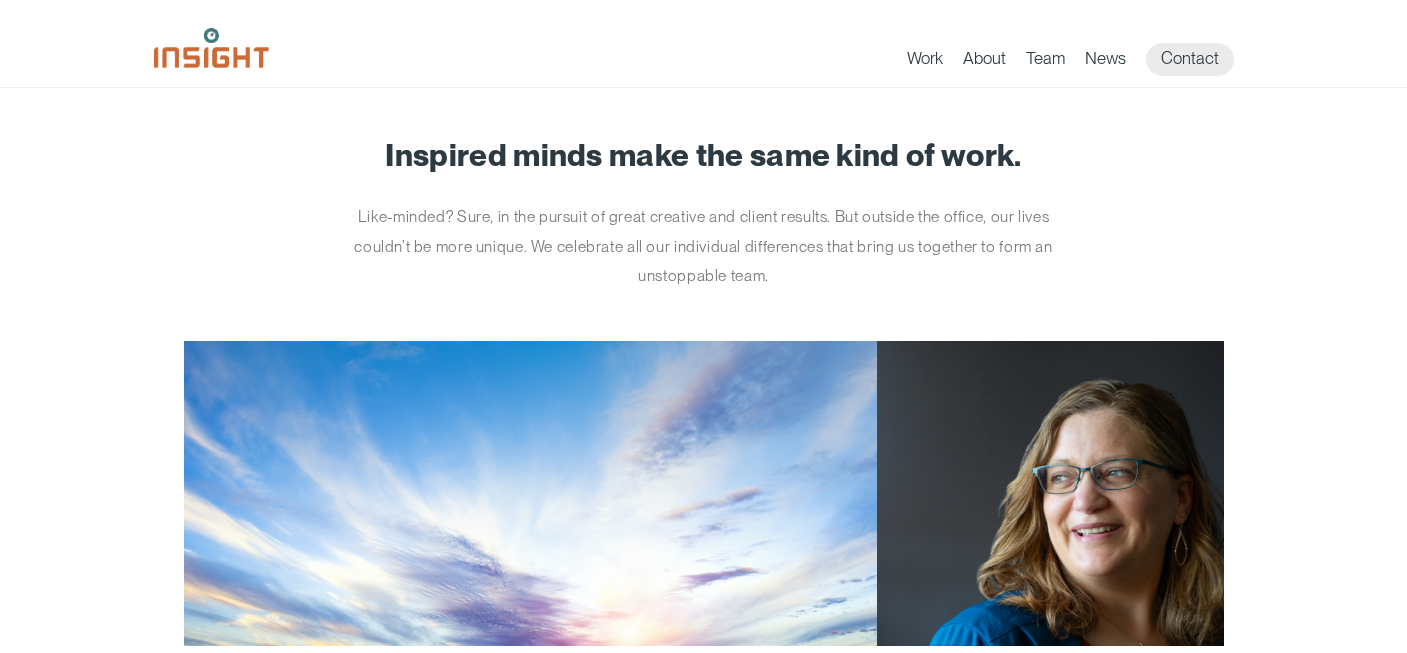 scroll, scrollTop: 0, scrollLeft: 0, axis: both 